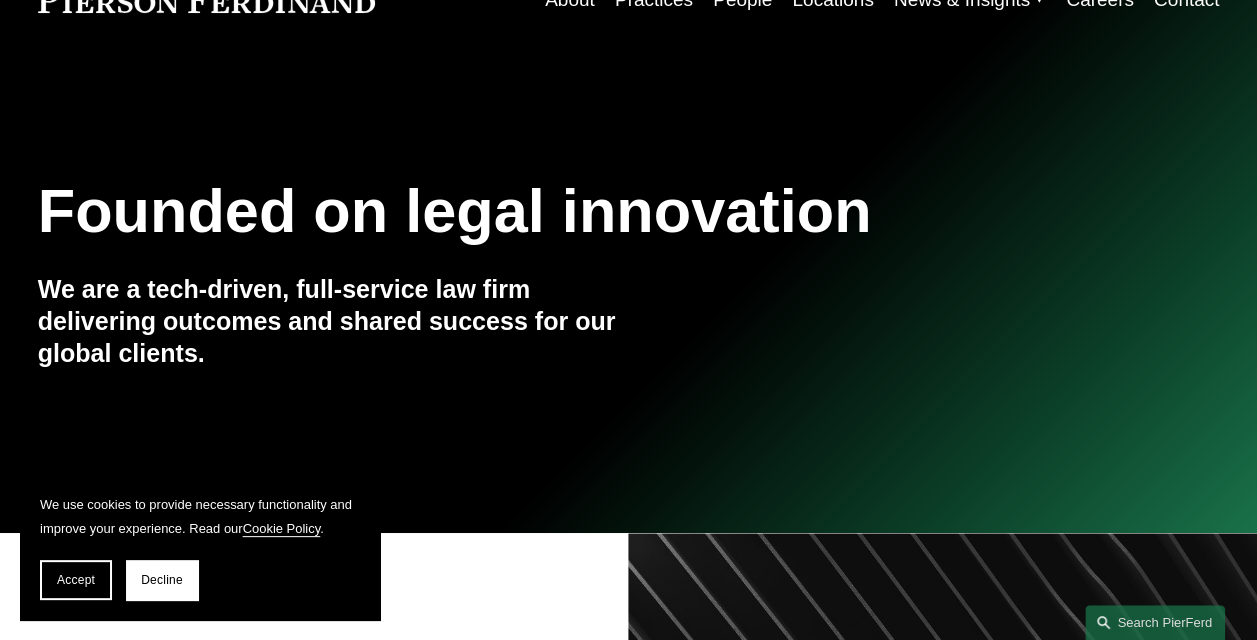 scroll, scrollTop: 0, scrollLeft: 0, axis: both 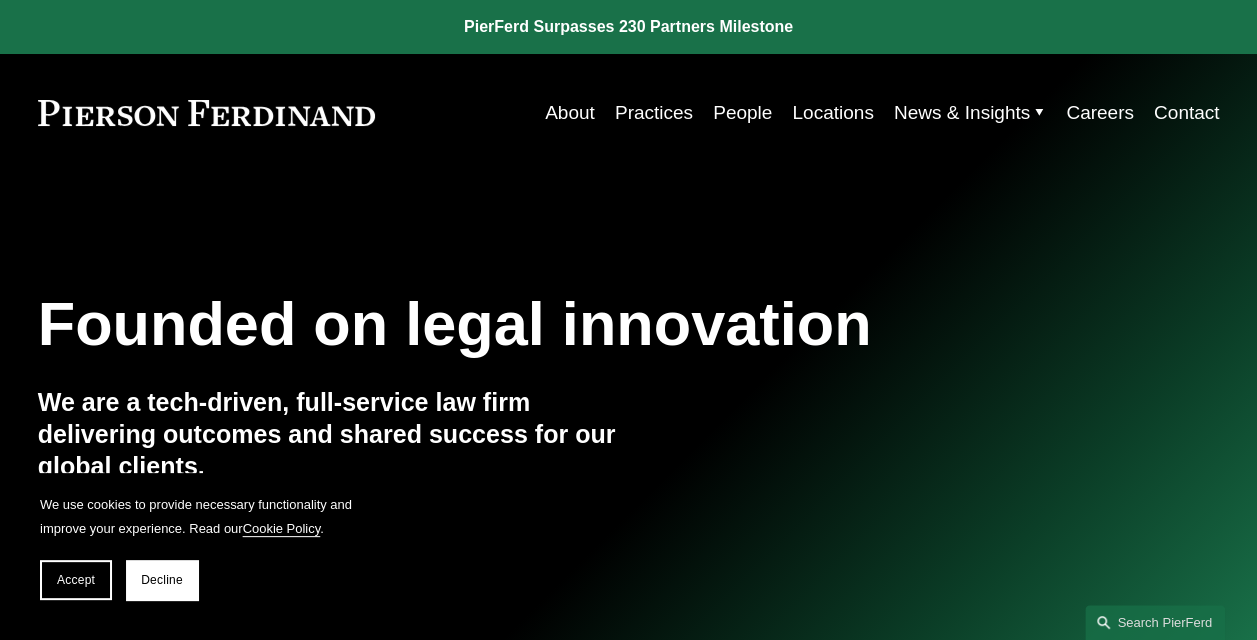 click on "People" at bounding box center [742, 113] 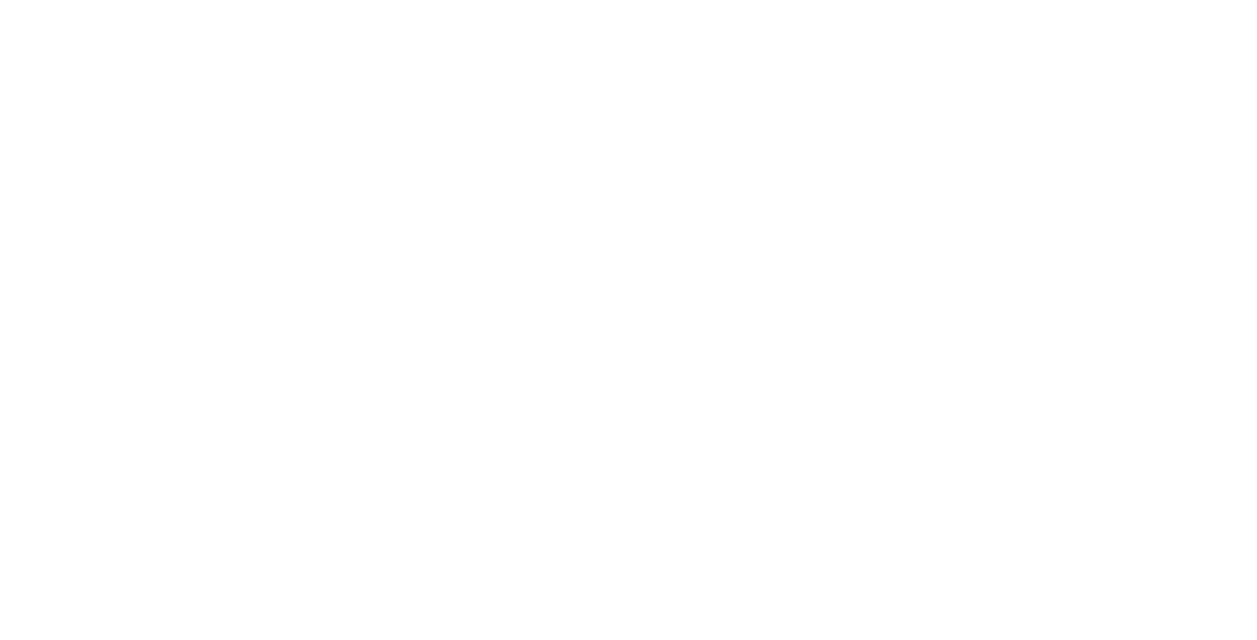 scroll, scrollTop: 0, scrollLeft: 0, axis: both 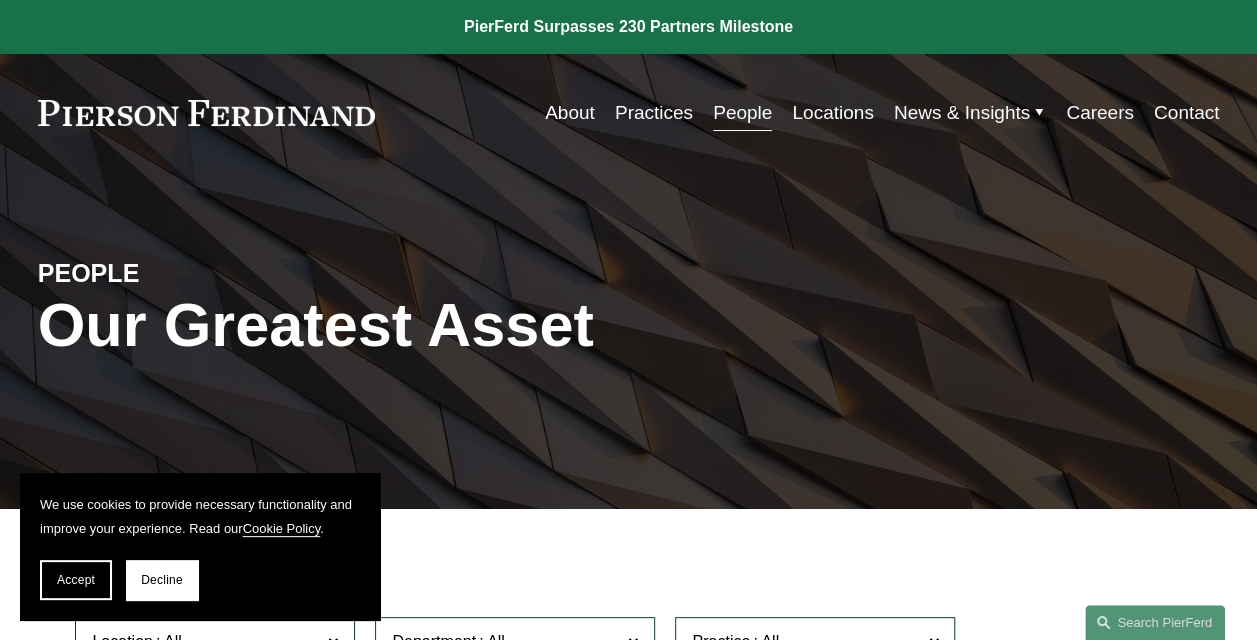 click on "Accept" at bounding box center (76, 580) 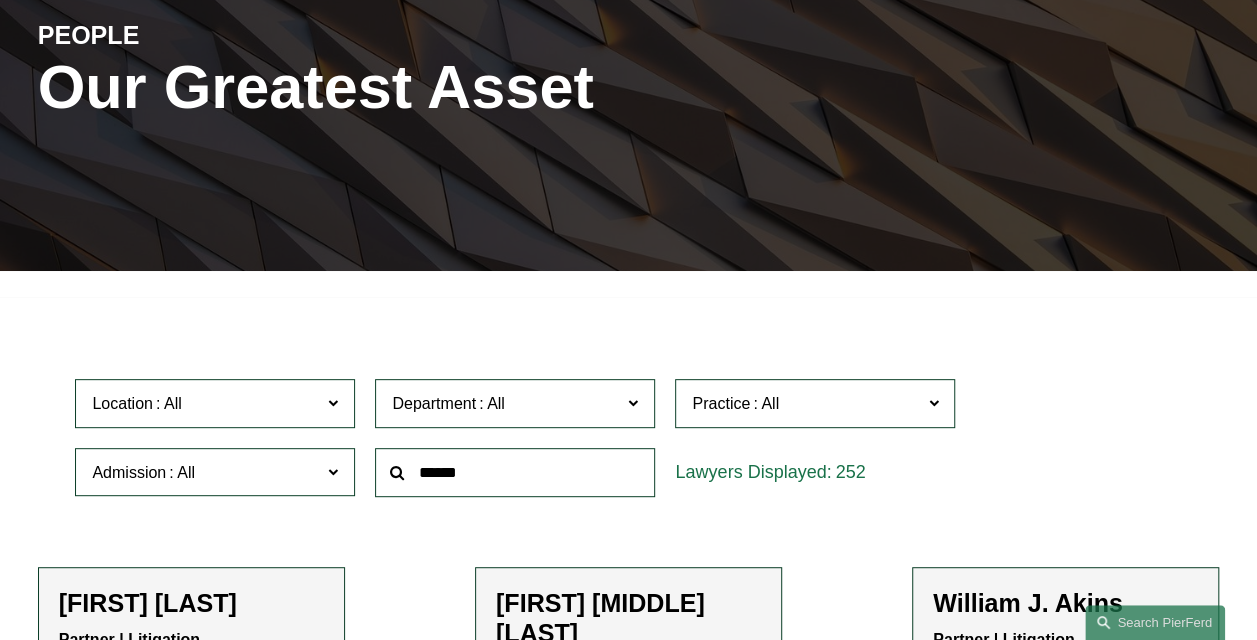 scroll, scrollTop: 400, scrollLeft: 0, axis: vertical 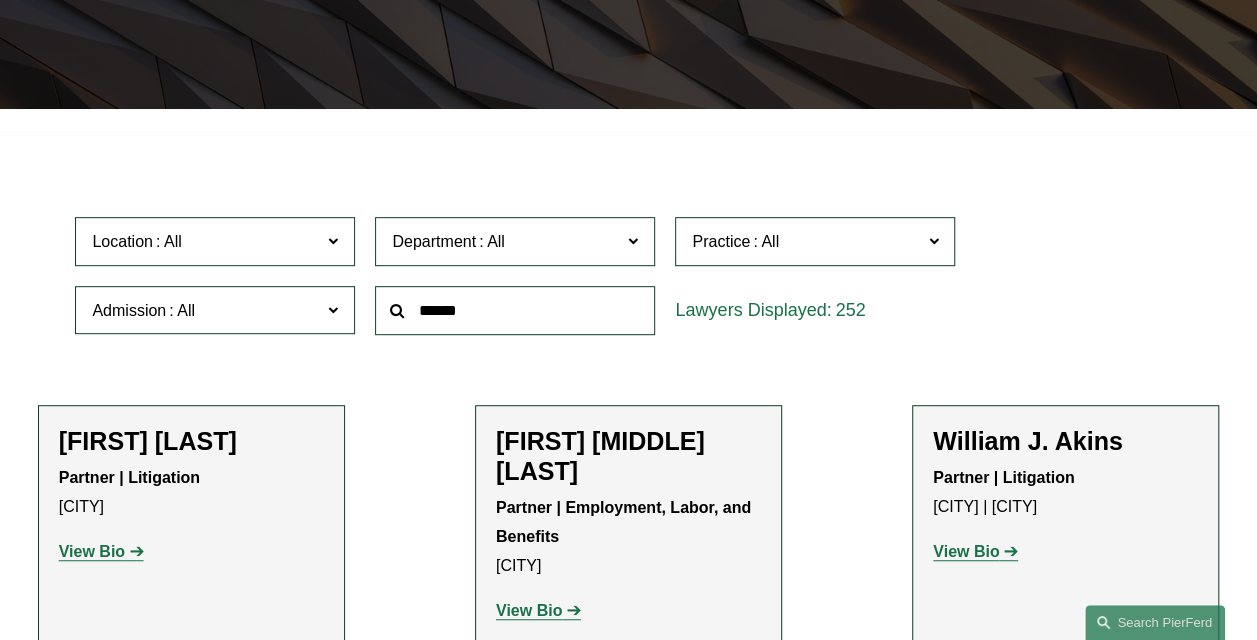 click 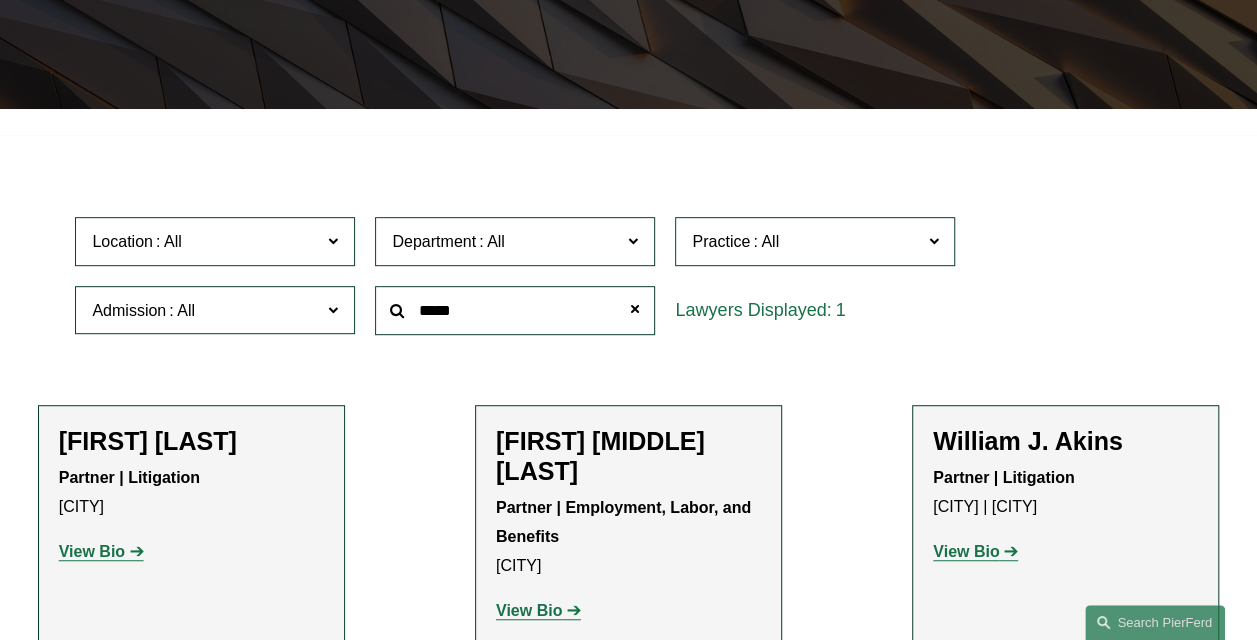 type on "*****" 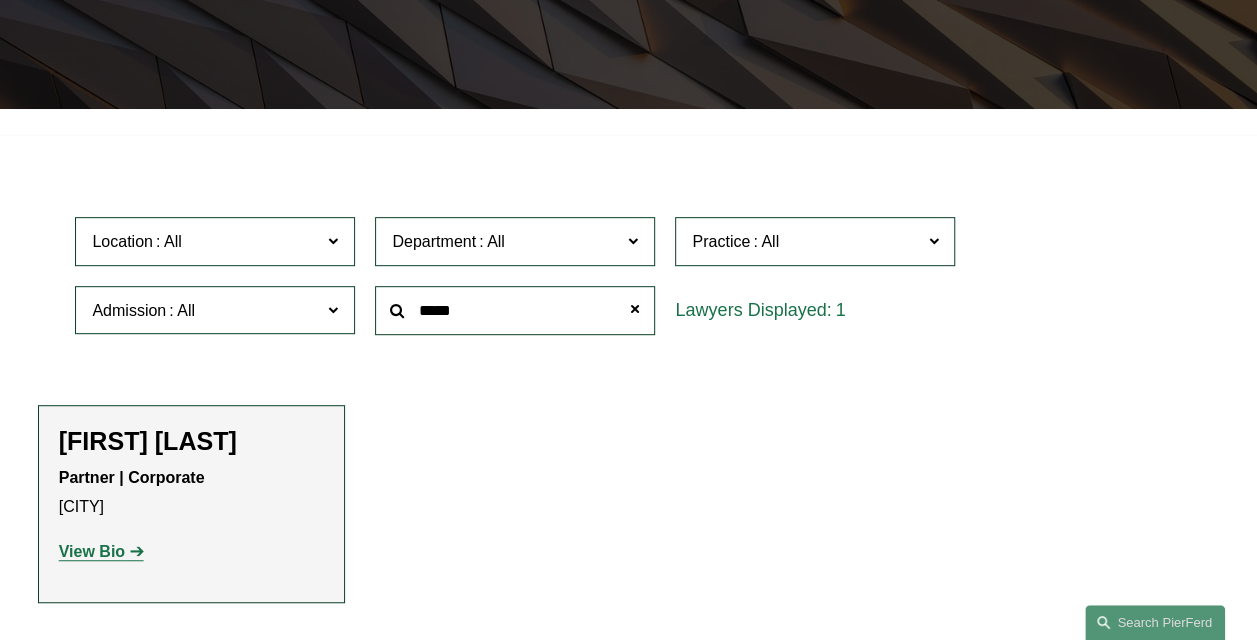 click on "View Bio" 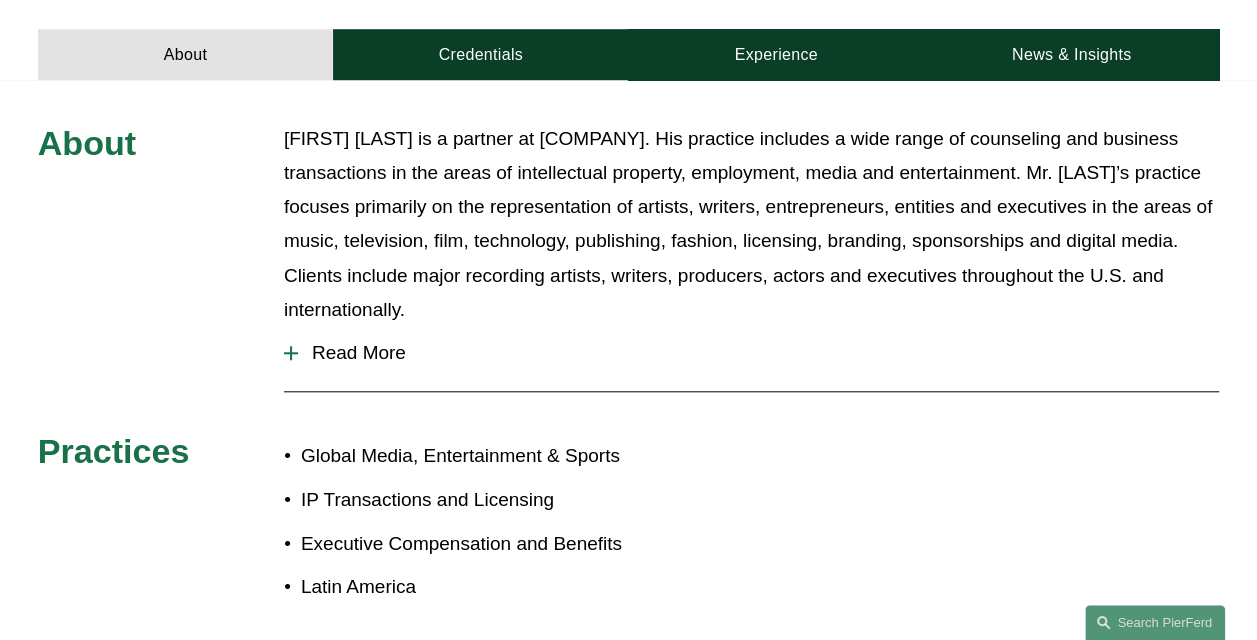 scroll, scrollTop: 800, scrollLeft: 0, axis: vertical 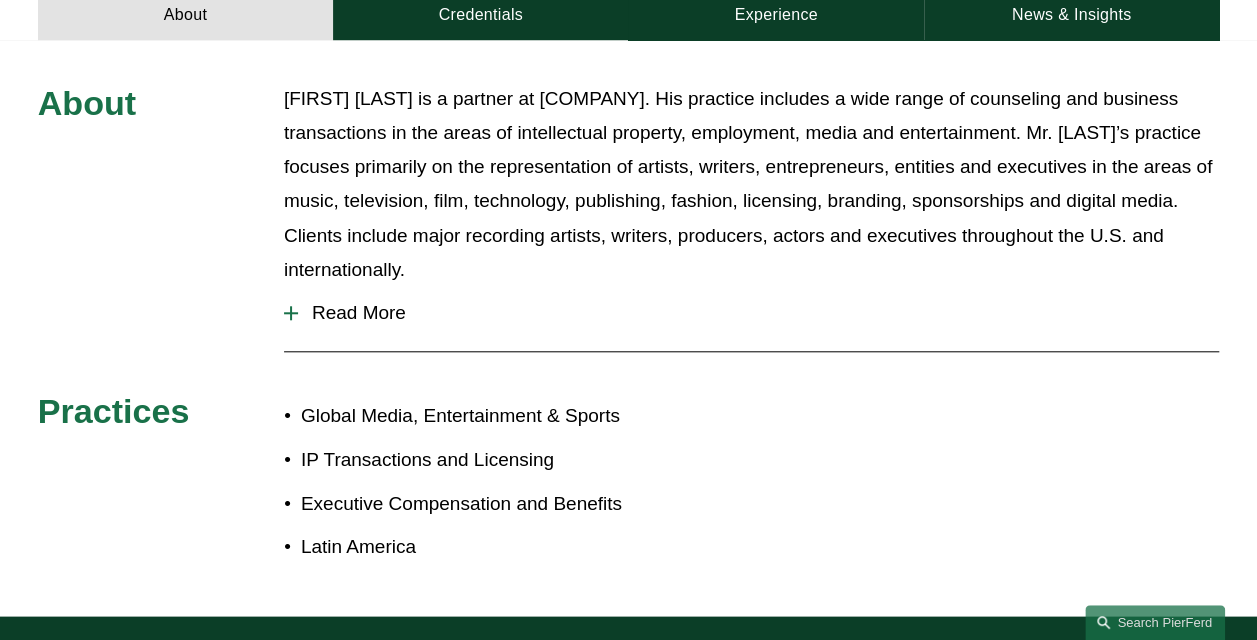 click at bounding box center [291, 313] 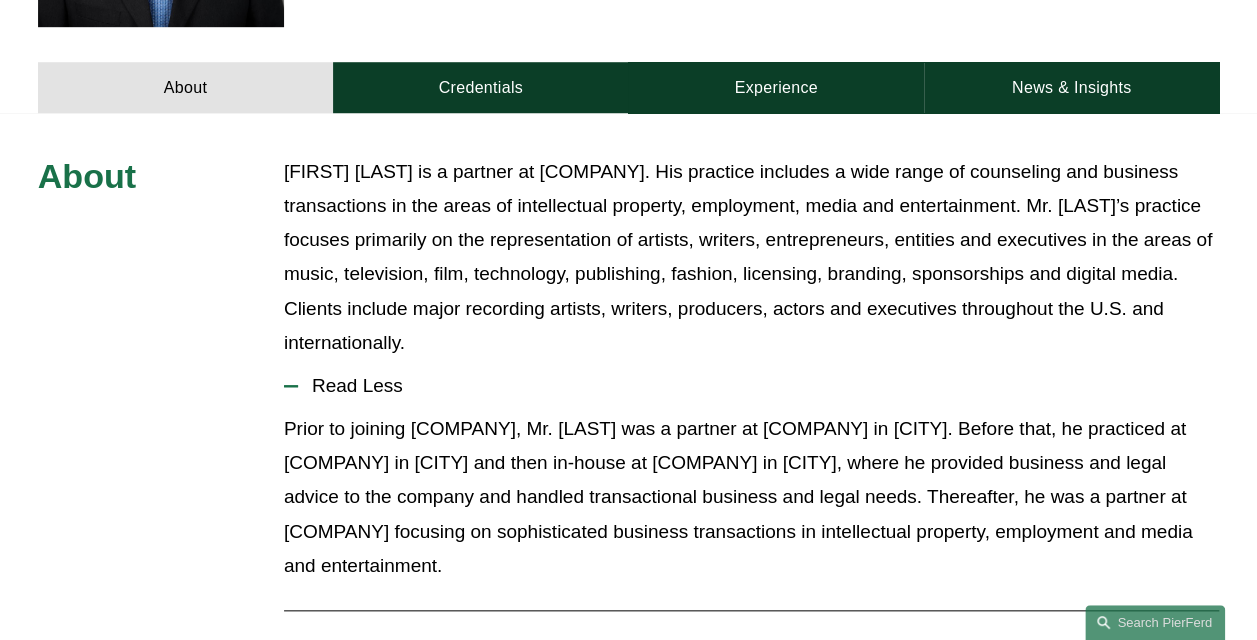 scroll, scrollTop: 500, scrollLeft: 0, axis: vertical 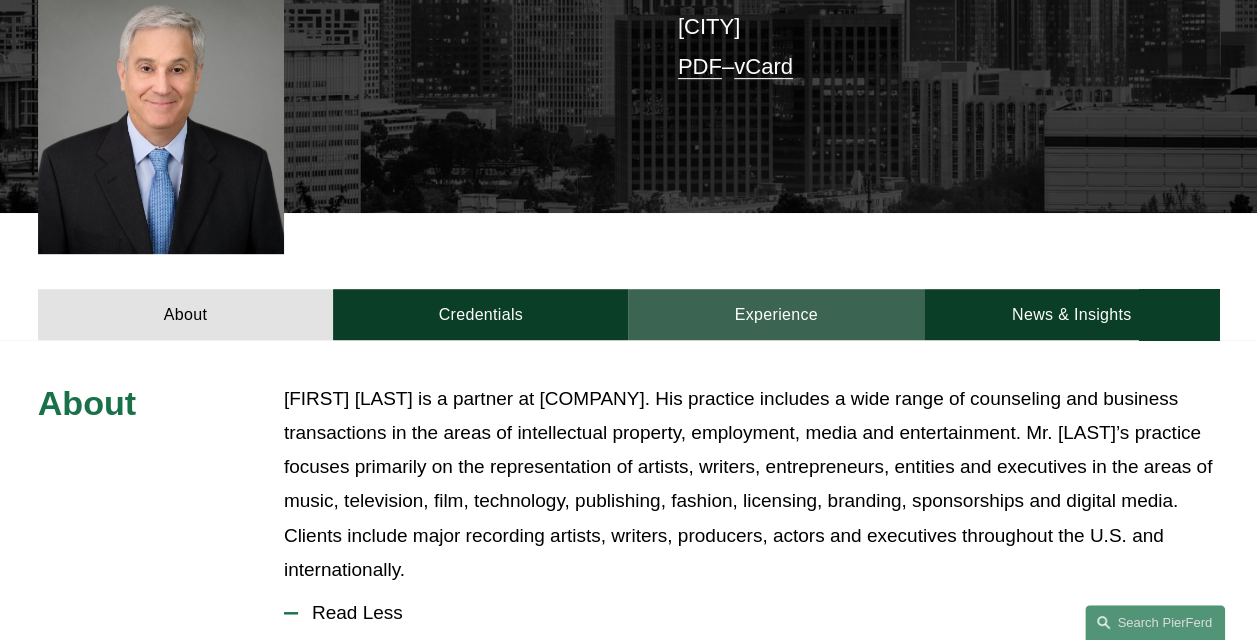 click on "Experience" at bounding box center [775, 314] 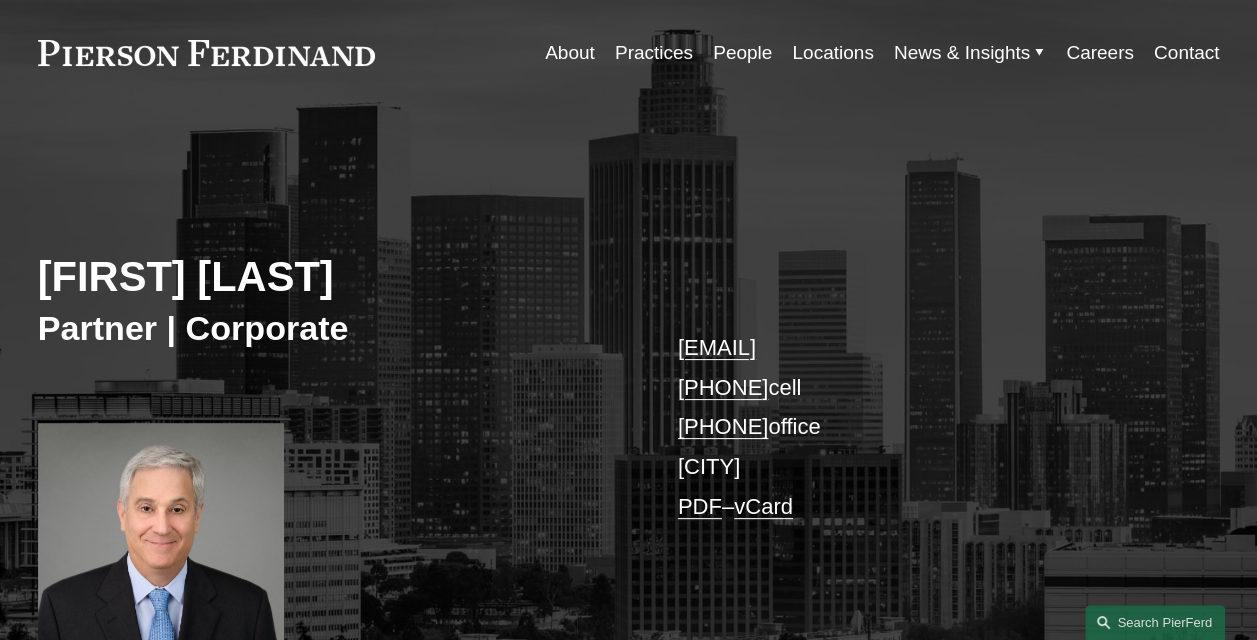 scroll, scrollTop: 0, scrollLeft: 0, axis: both 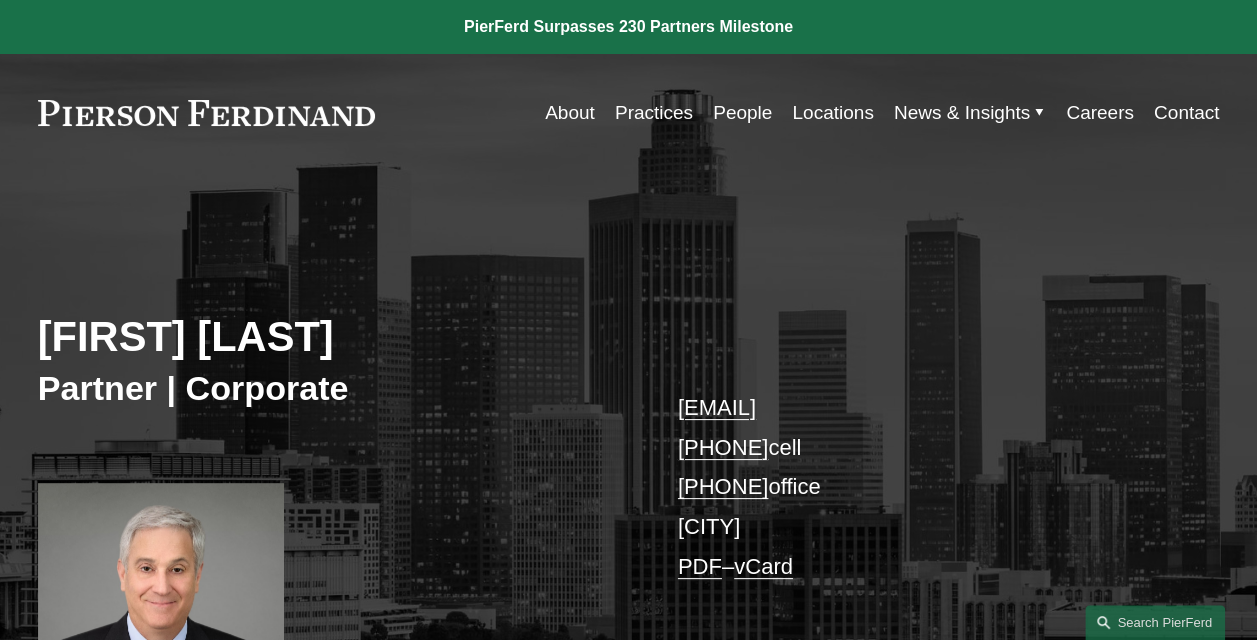 click on "Locations" at bounding box center [832, 113] 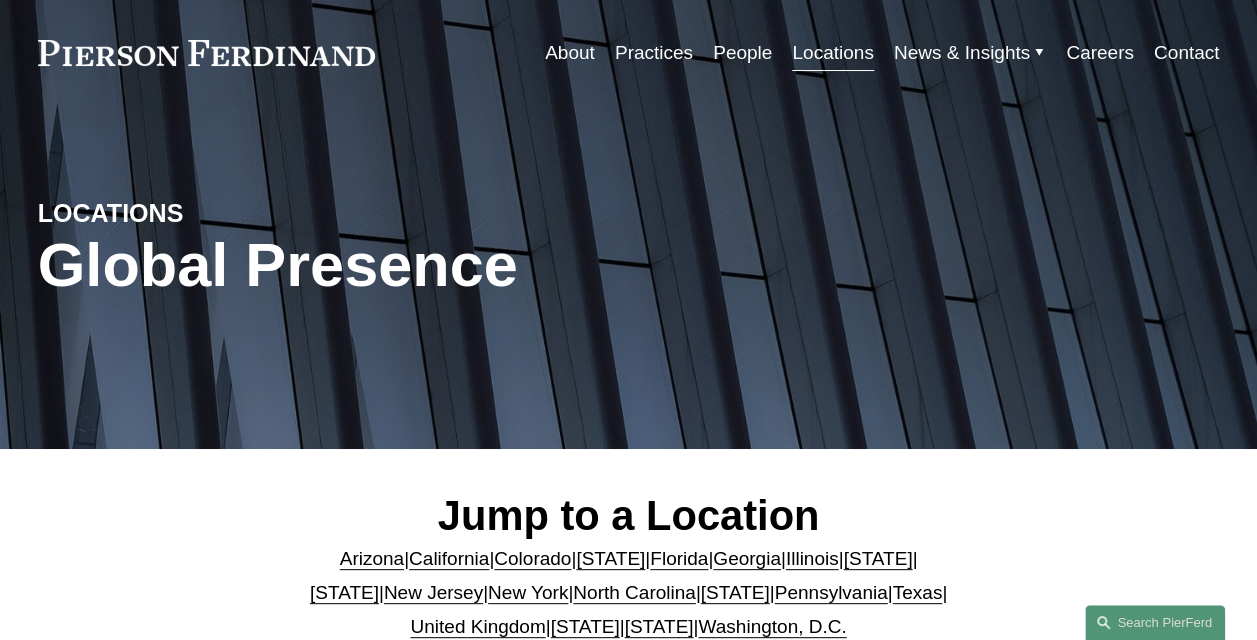 scroll, scrollTop: 200, scrollLeft: 0, axis: vertical 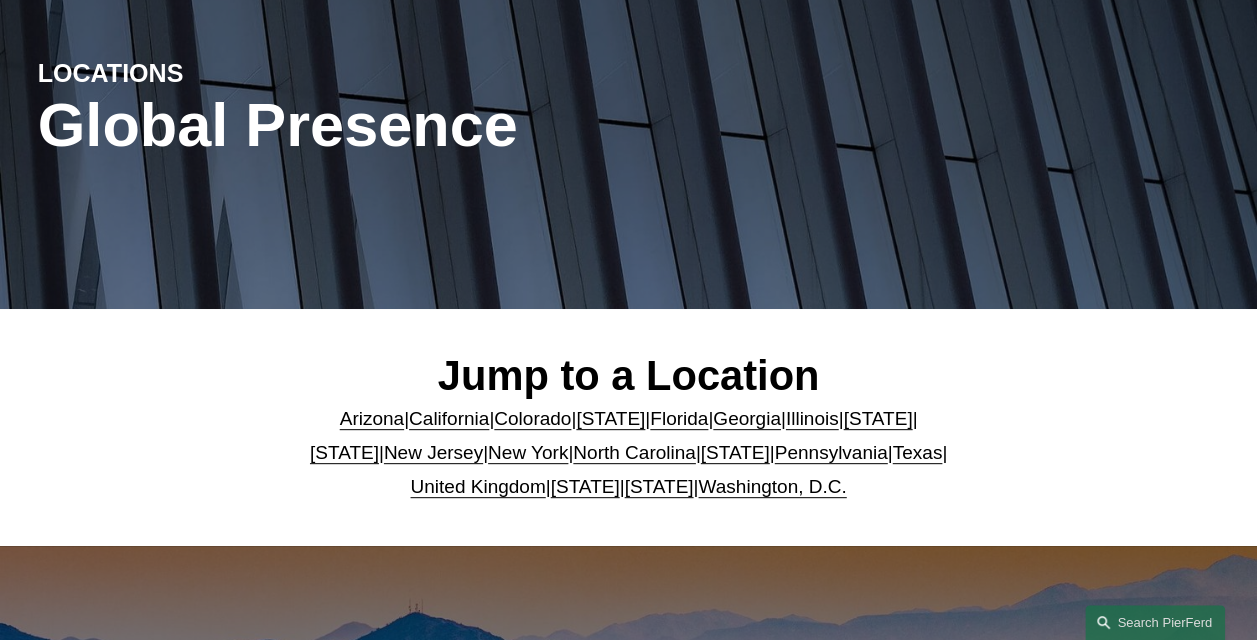 click on "California" at bounding box center (449, 418) 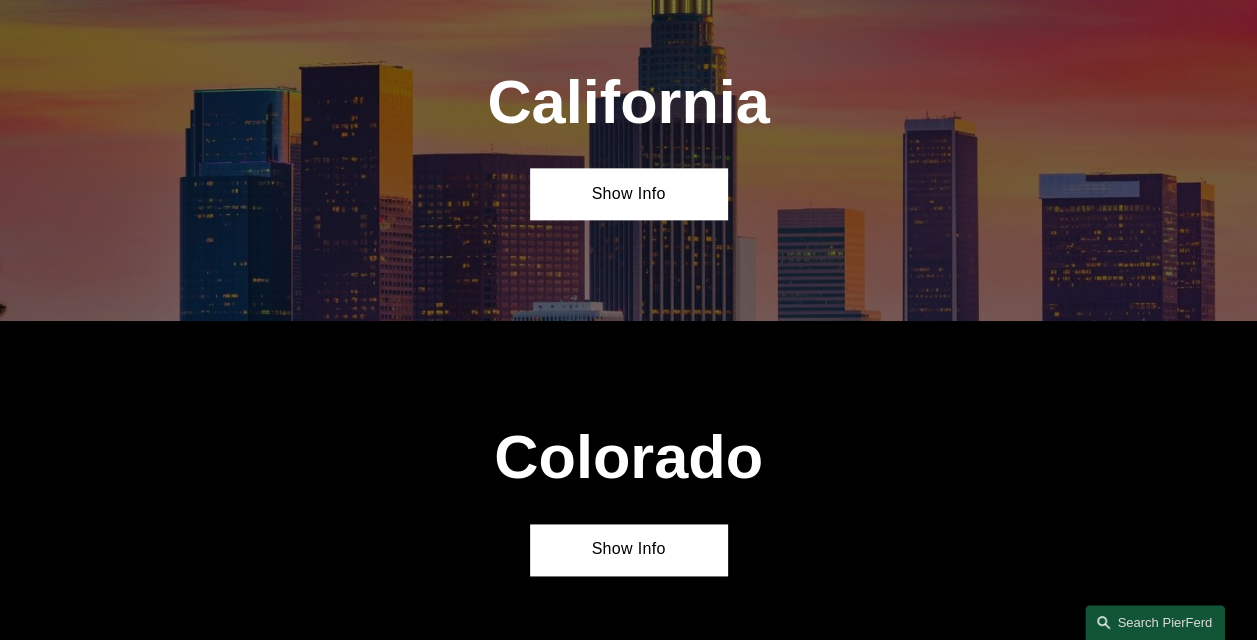 scroll, scrollTop: 1145, scrollLeft: 0, axis: vertical 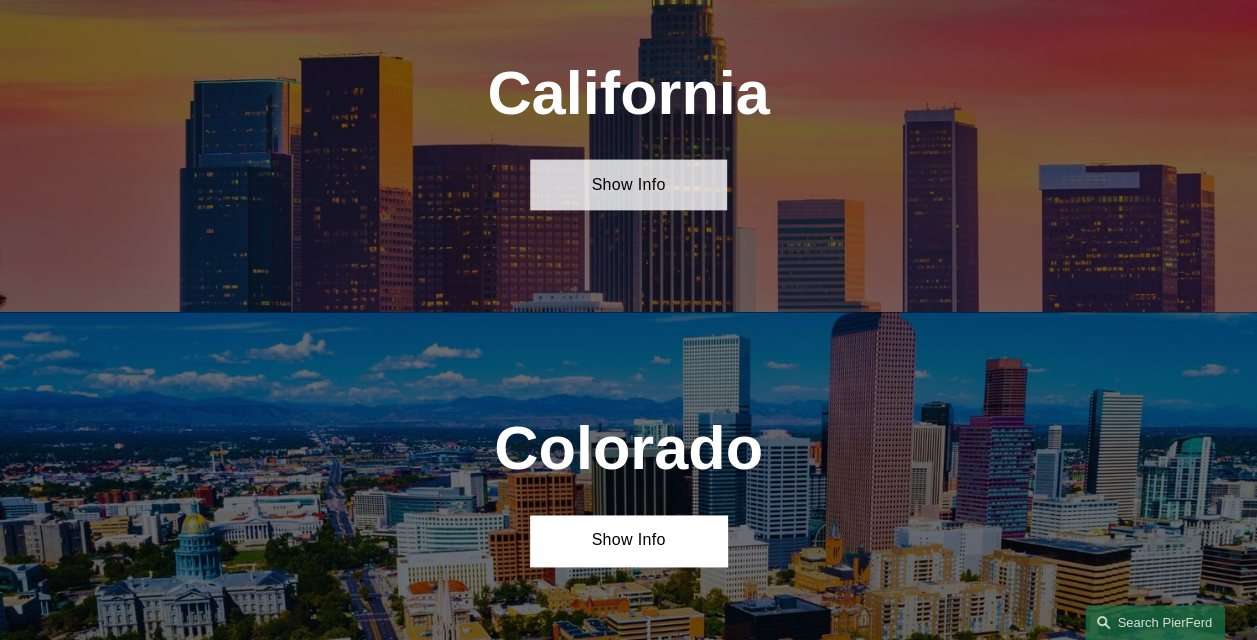 click on "Show Info" at bounding box center (628, 184) 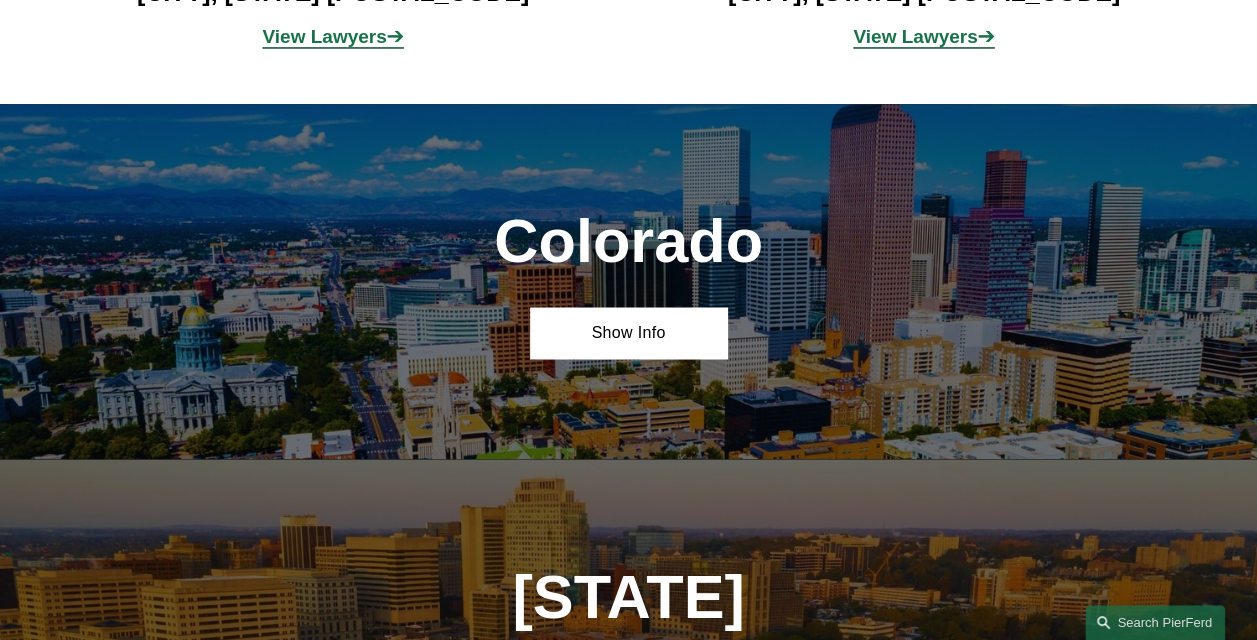 scroll, scrollTop: 1645, scrollLeft: 0, axis: vertical 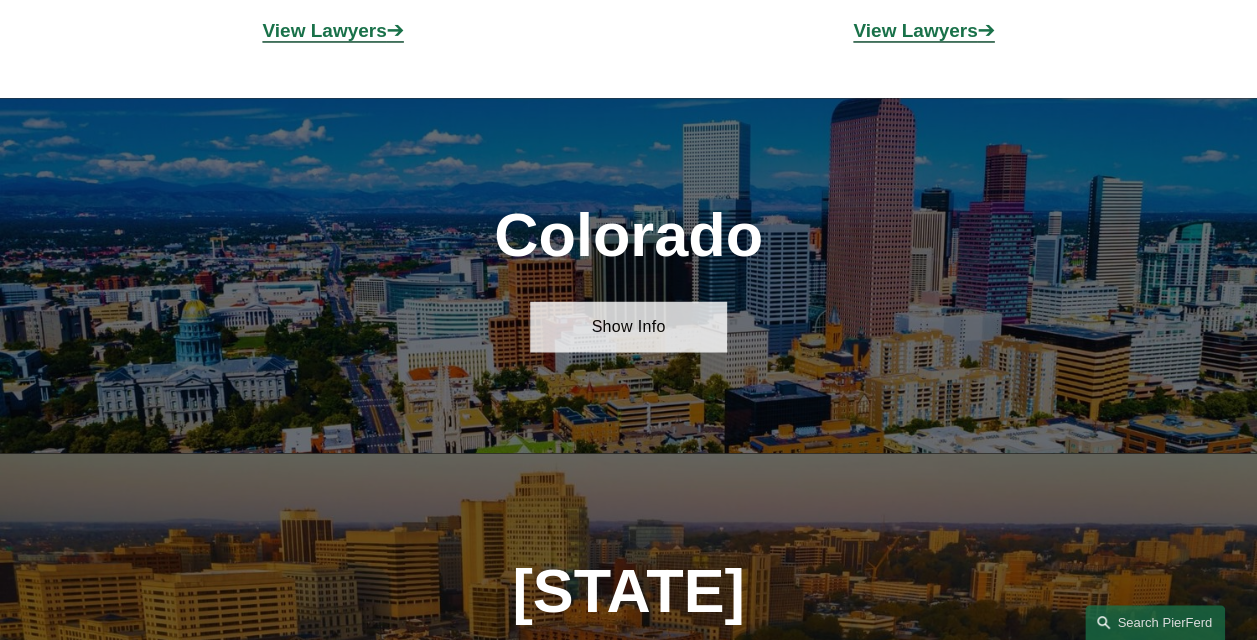 click on "Show Info" at bounding box center (628, 326) 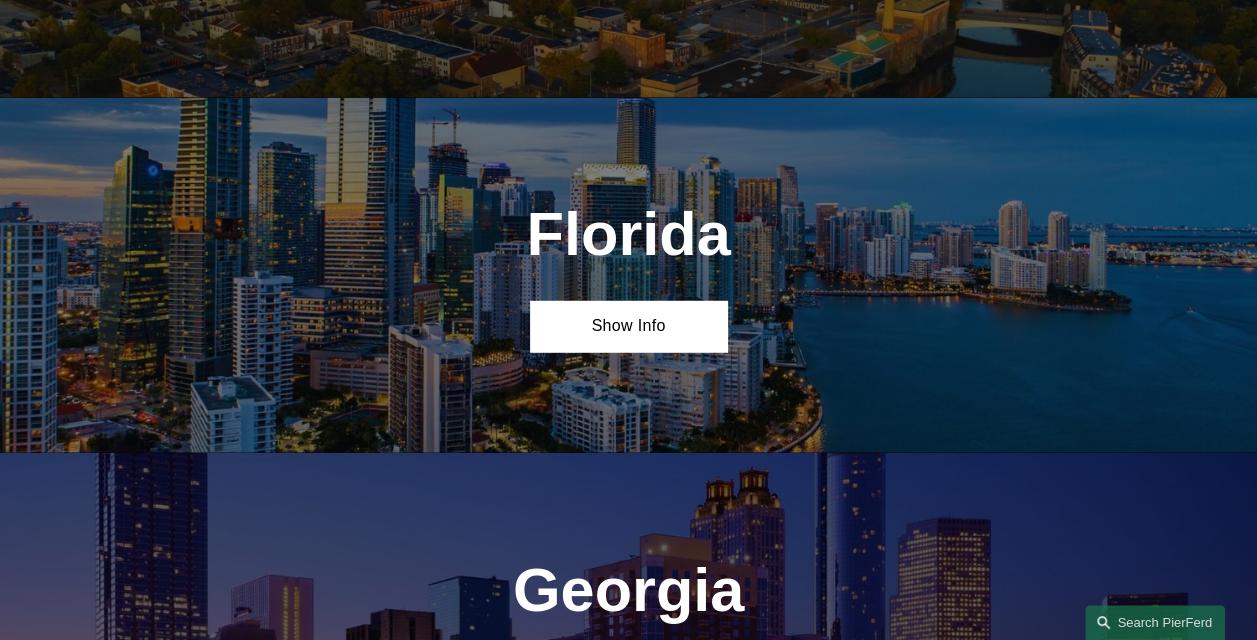 scroll, scrollTop: 2645, scrollLeft: 0, axis: vertical 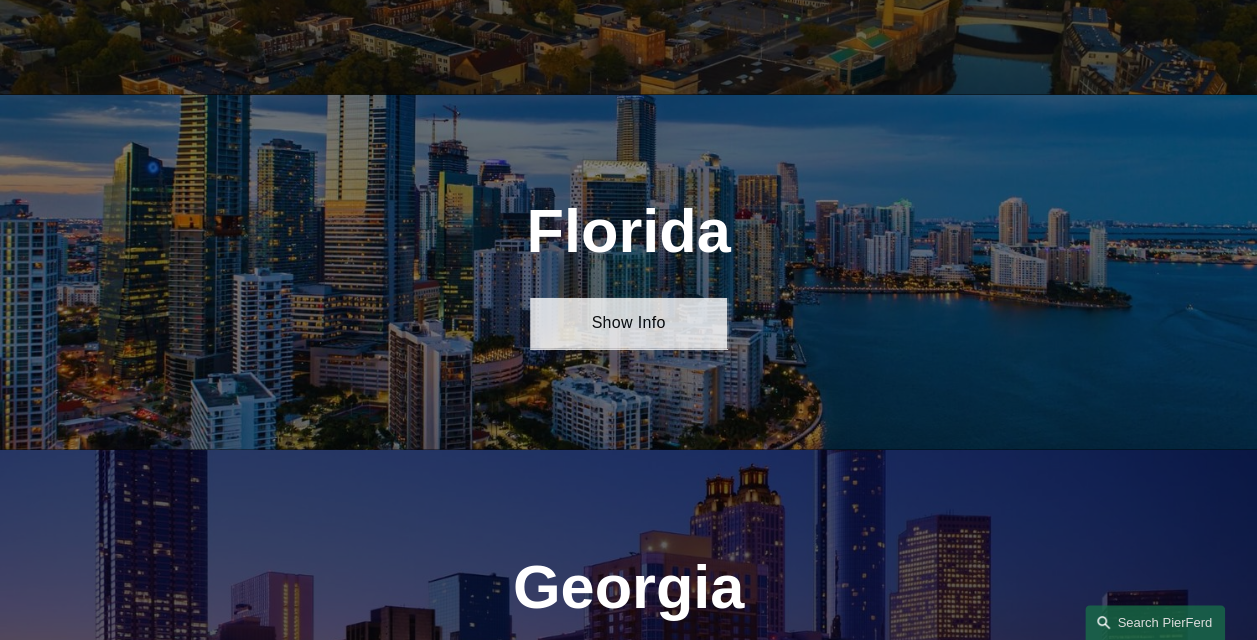 click on "Show Info" at bounding box center [628, 323] 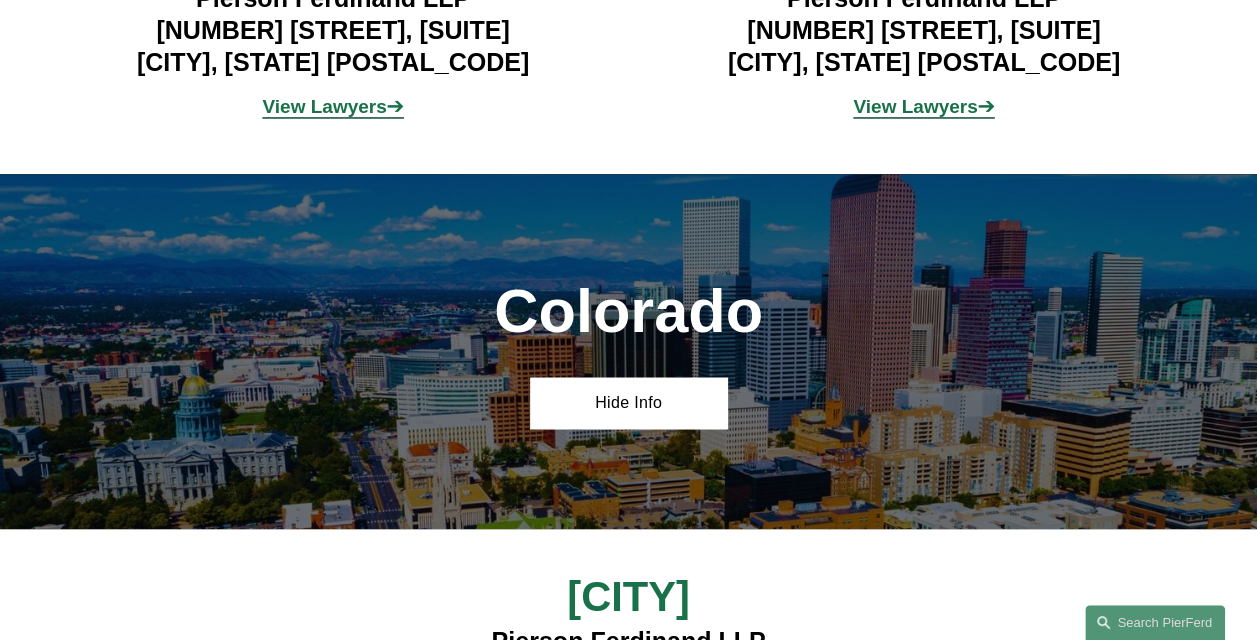 scroll, scrollTop: 1545, scrollLeft: 0, axis: vertical 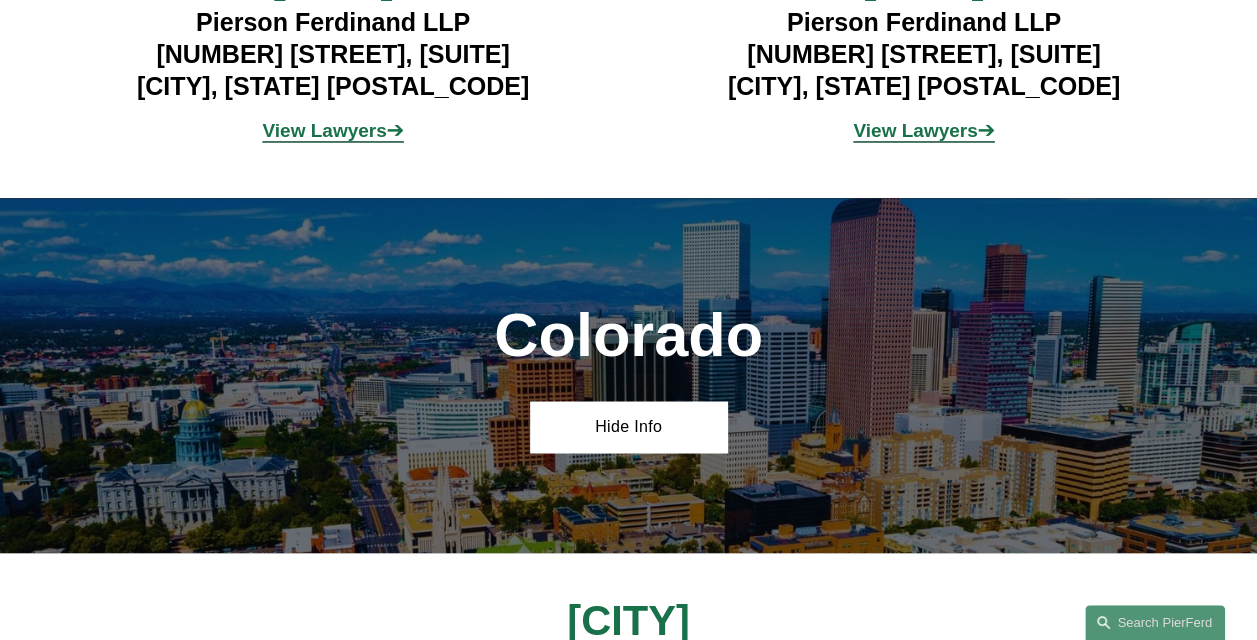 click on "View Lawyers" at bounding box center [324, 130] 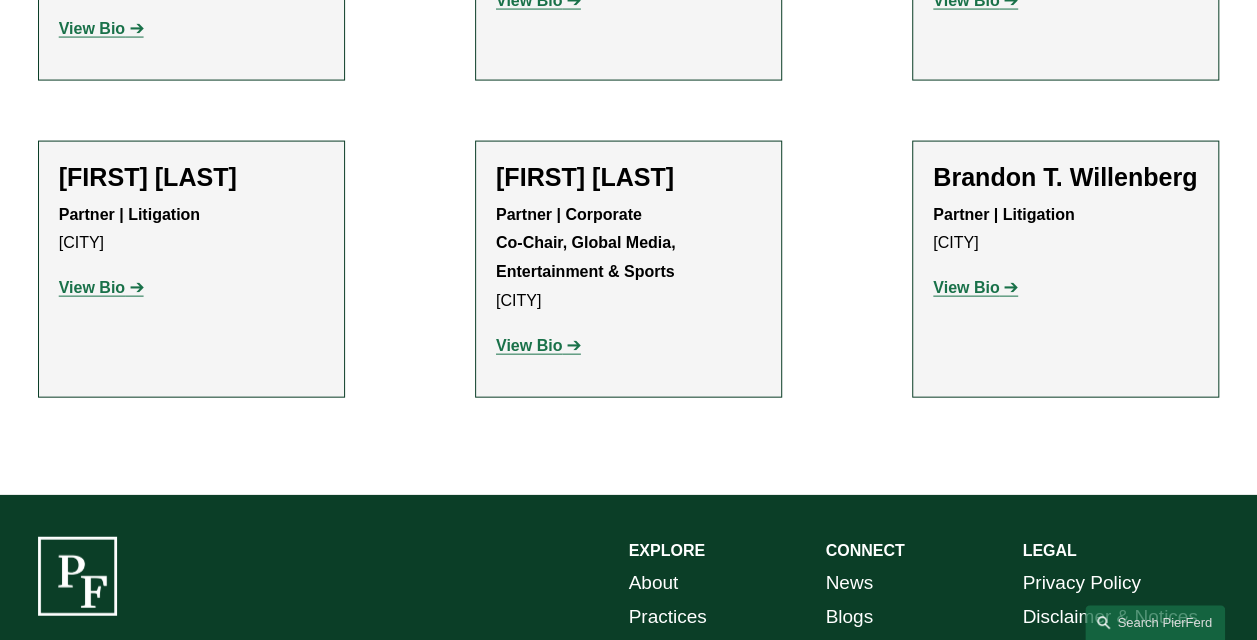 scroll, scrollTop: 2000, scrollLeft: 0, axis: vertical 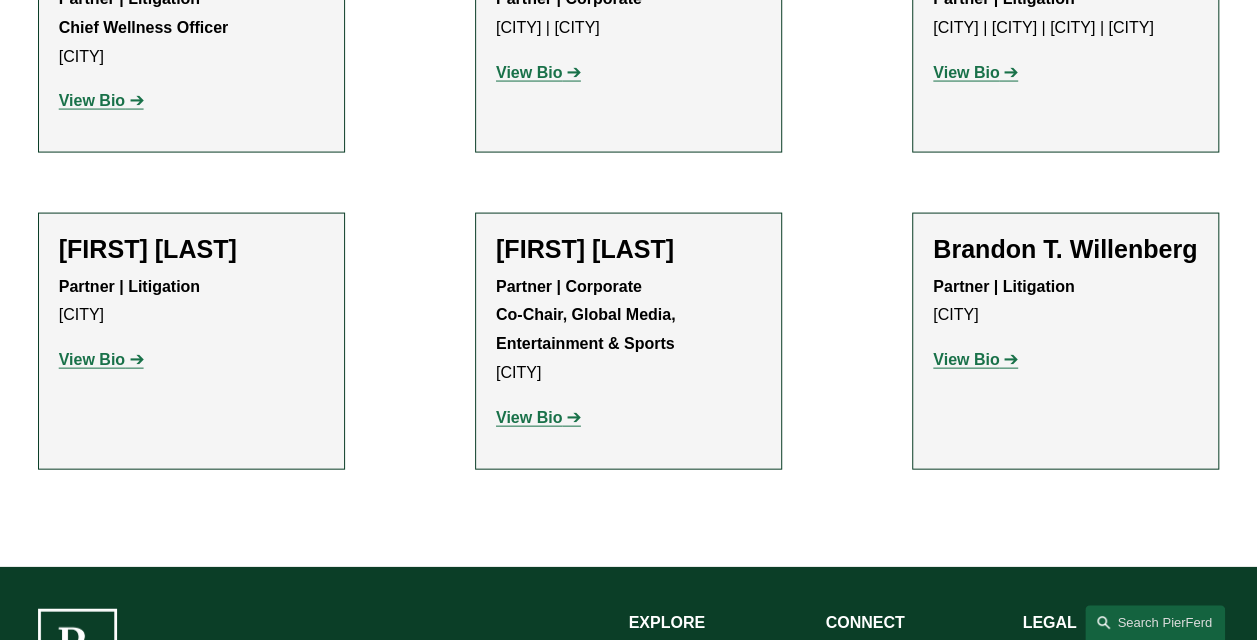 click on "View Bio" 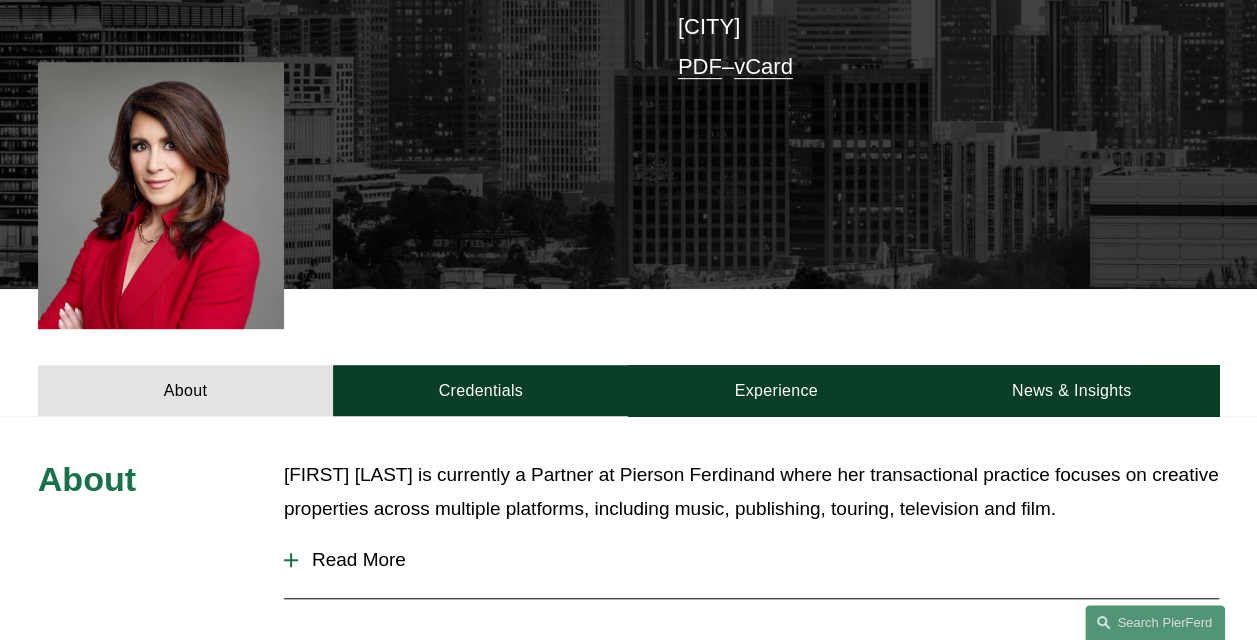 scroll, scrollTop: 700, scrollLeft: 0, axis: vertical 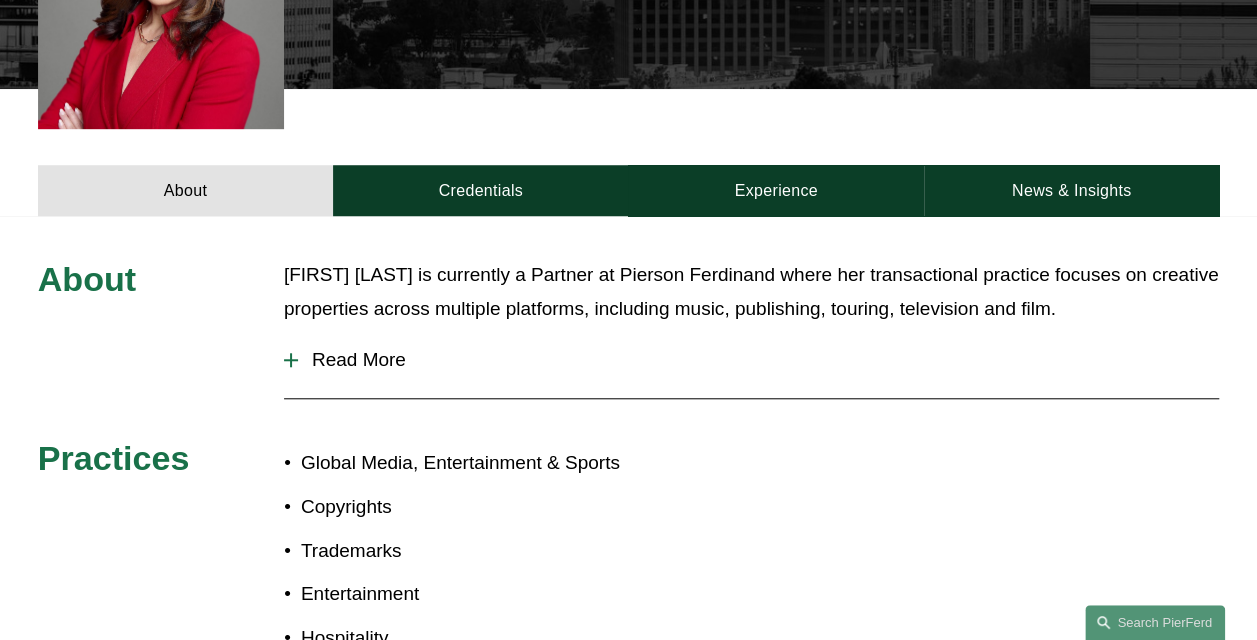 click at bounding box center [291, 360] 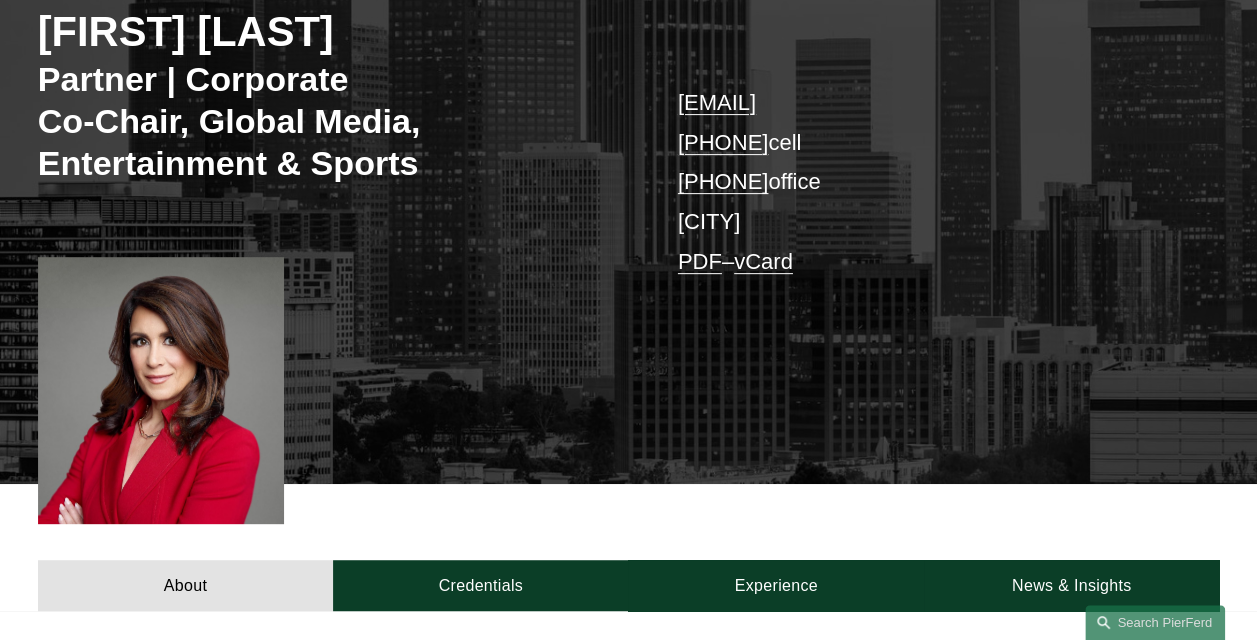 scroll, scrollTop: 300, scrollLeft: 0, axis: vertical 